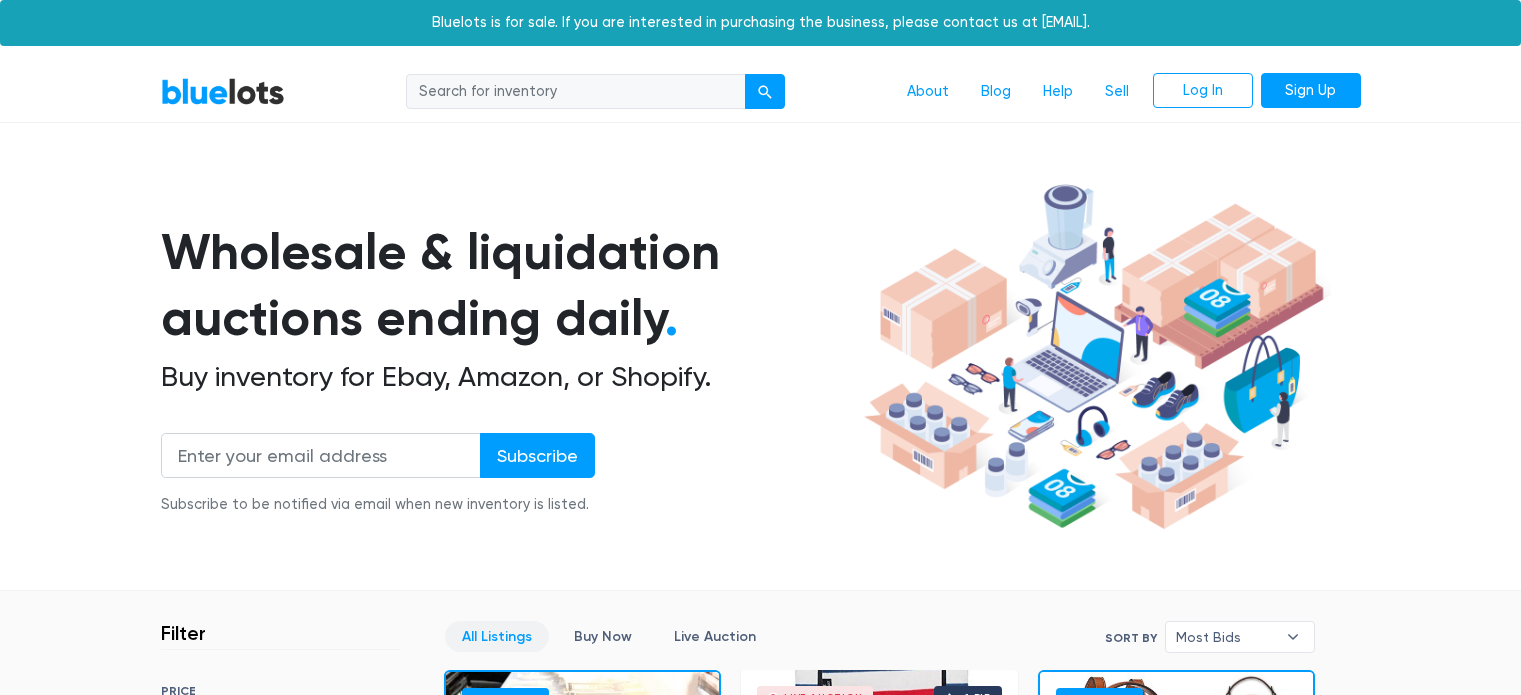 scroll, scrollTop: 0, scrollLeft: 0, axis: both 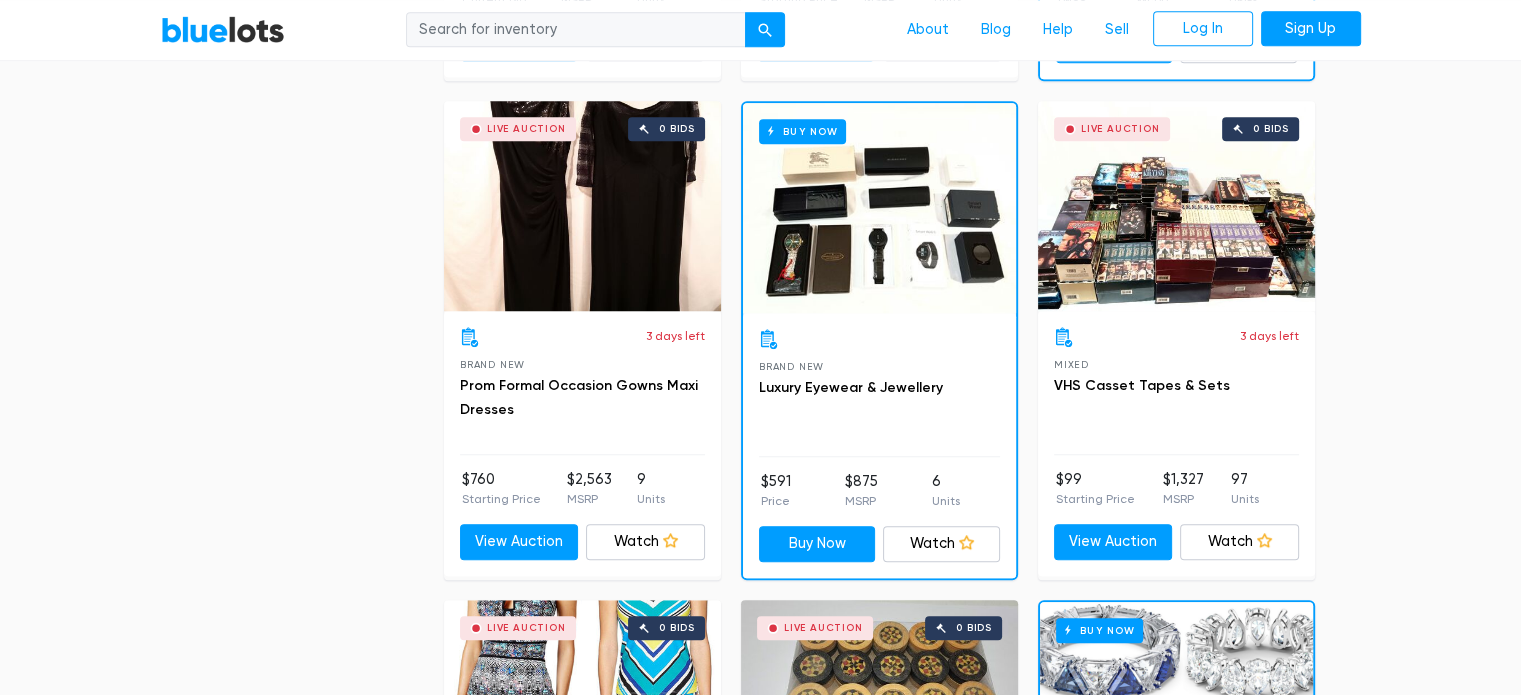 click on "Live Auction
0 bids" at bounding box center (1176, 206) 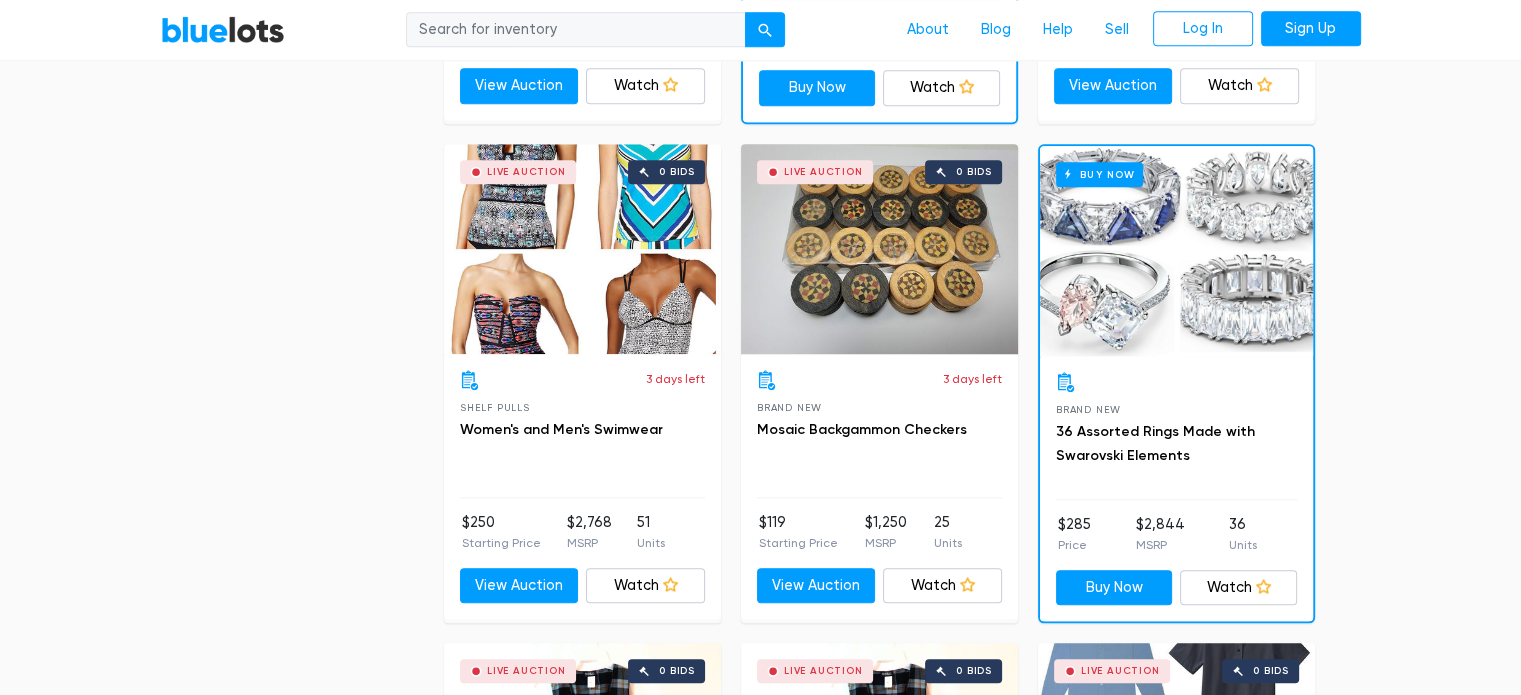 scroll, scrollTop: 2036, scrollLeft: 0, axis: vertical 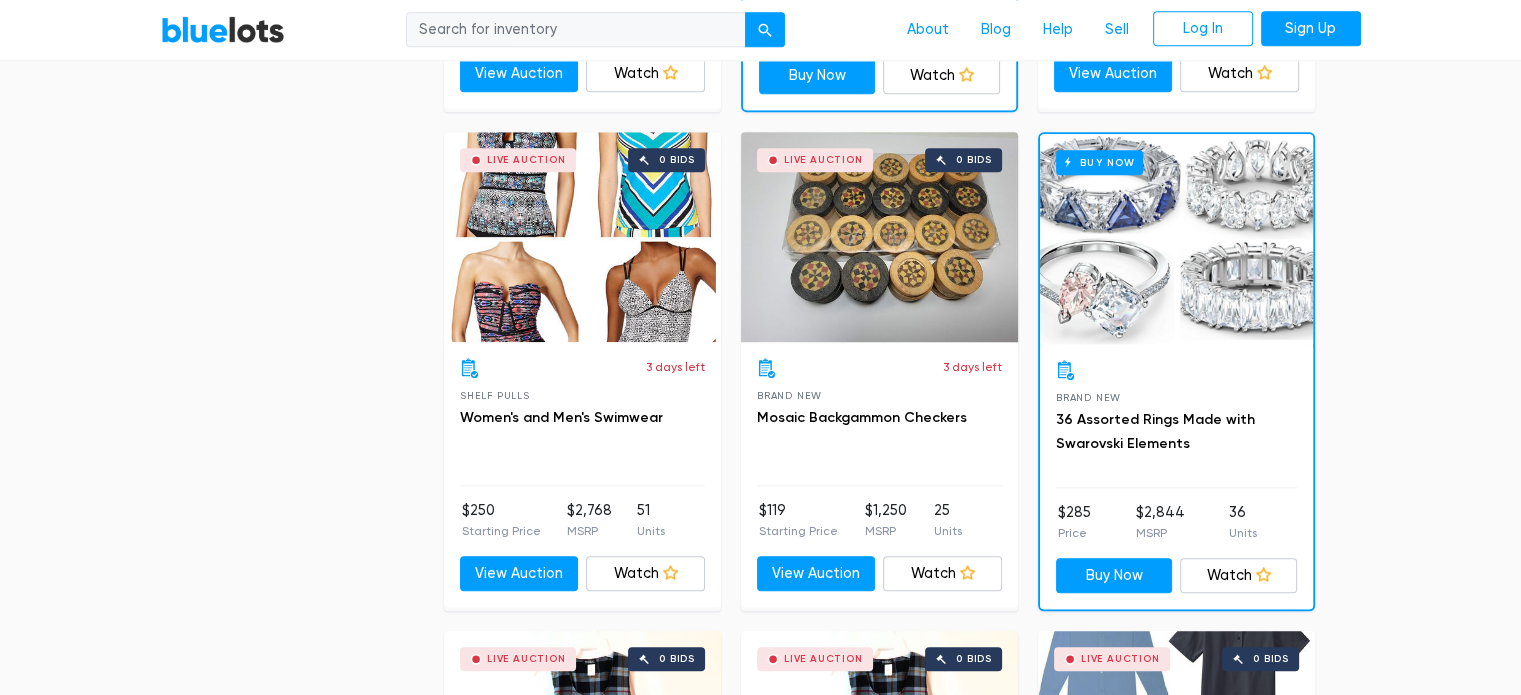click on "Buy Now" at bounding box center [1176, 239] 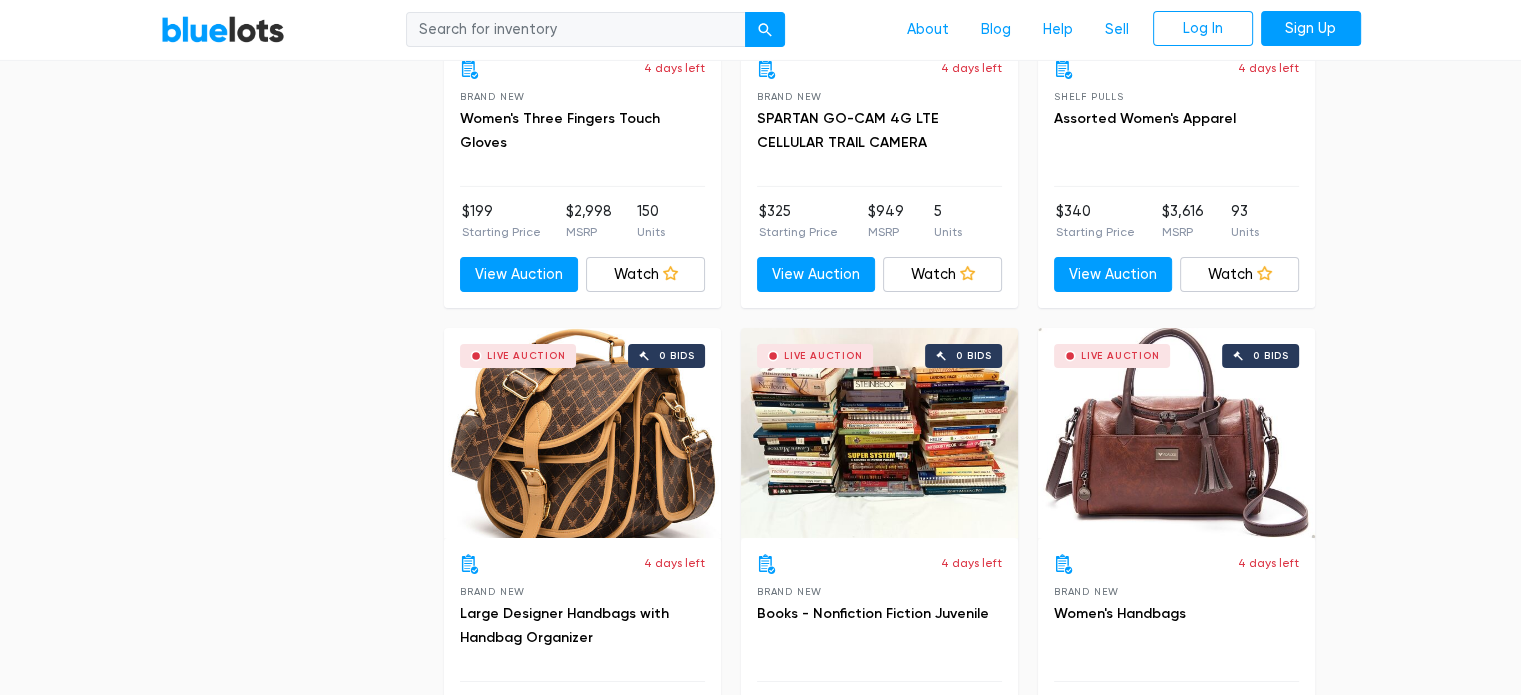 scroll, scrollTop: 6819, scrollLeft: 0, axis: vertical 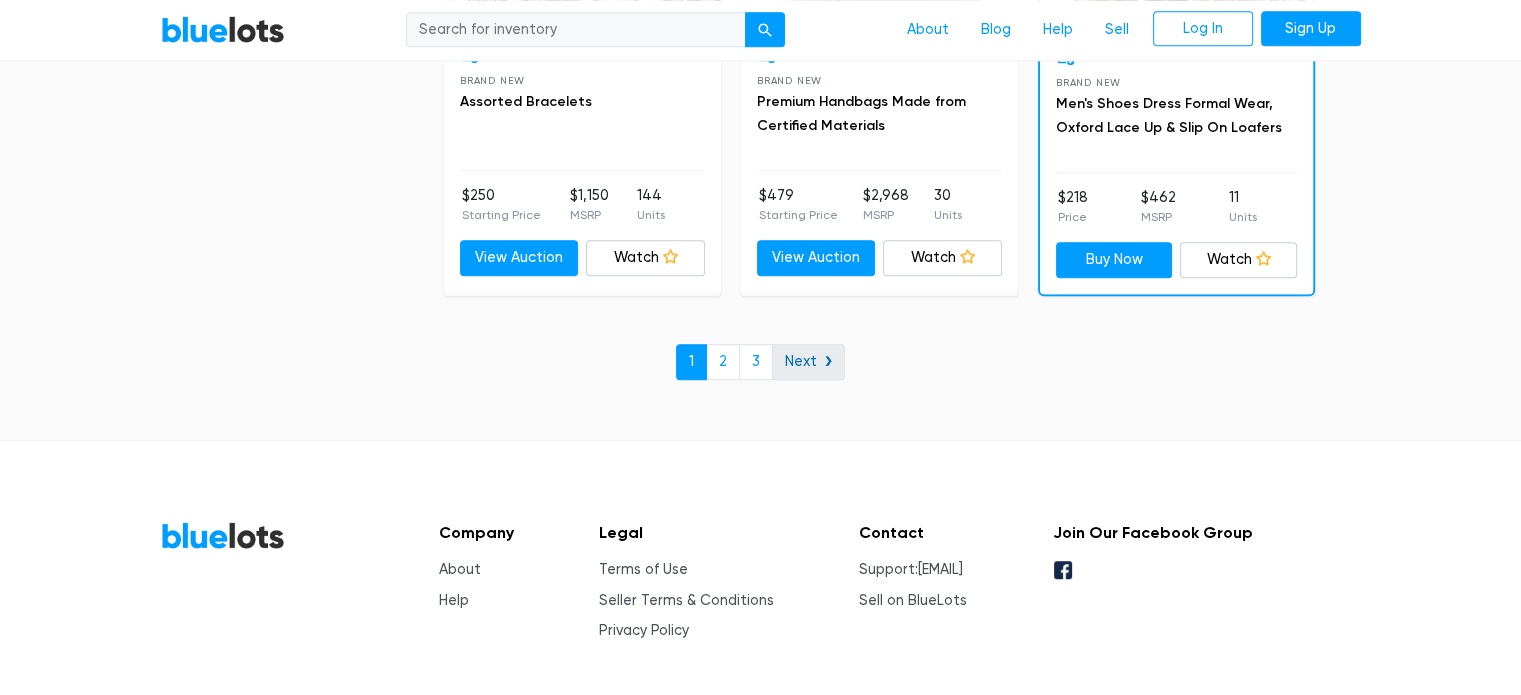 click on "Next  ❯" at bounding box center [808, 362] 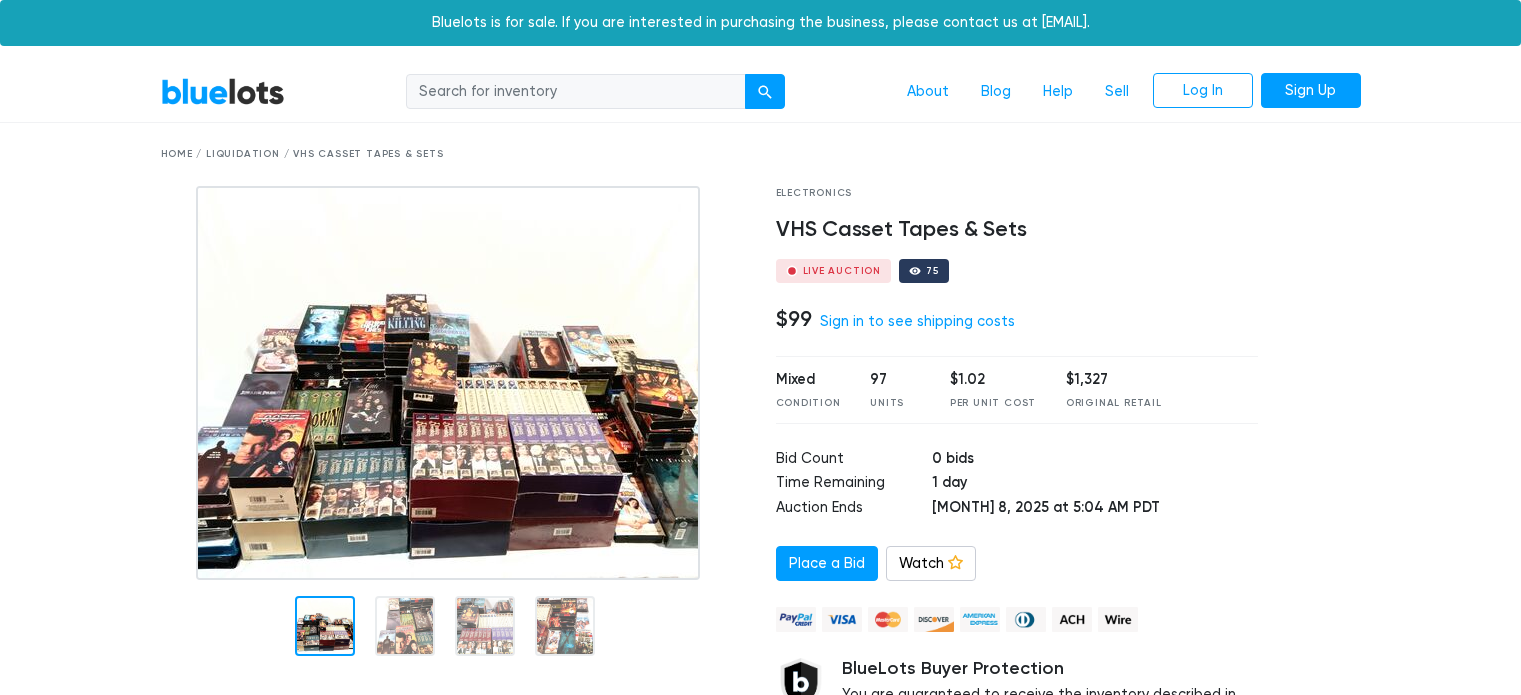 scroll, scrollTop: 0, scrollLeft: 0, axis: both 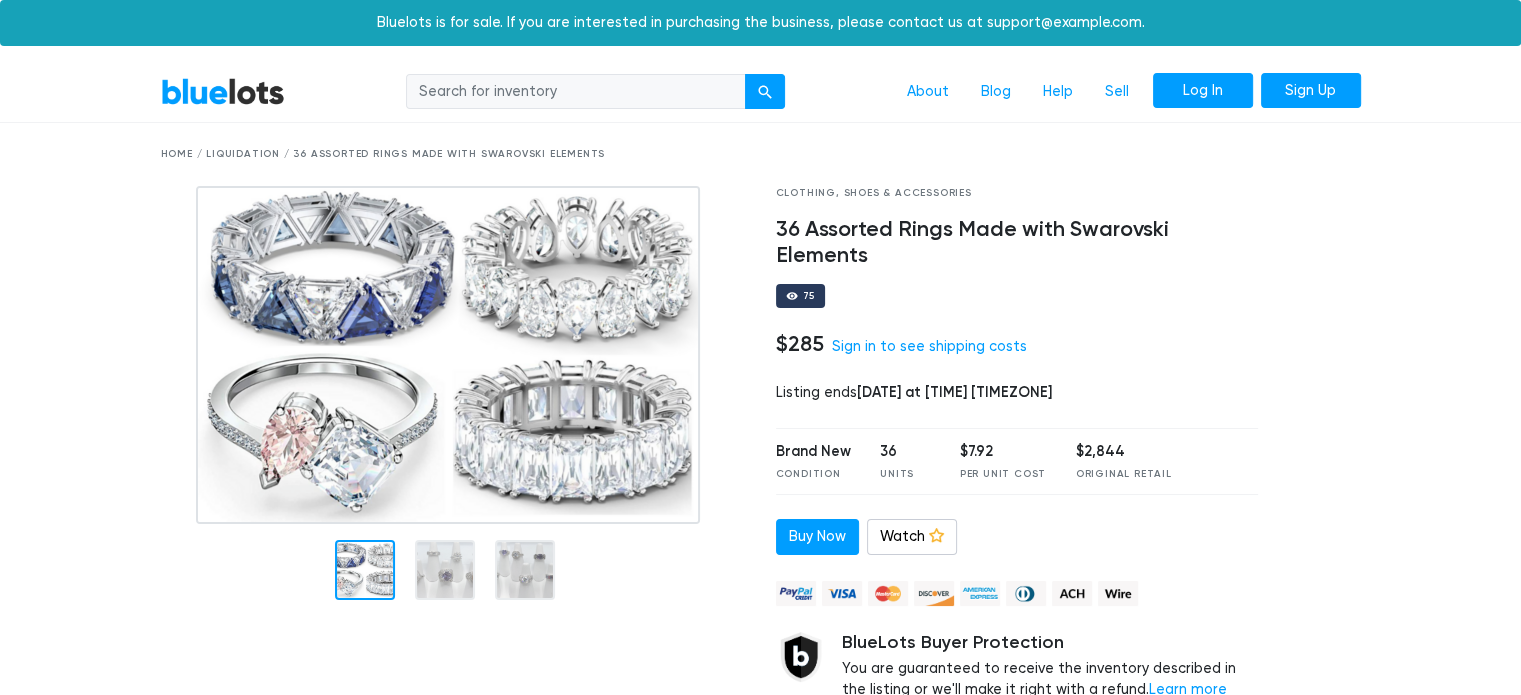 click on "Log In" at bounding box center [1203, 91] 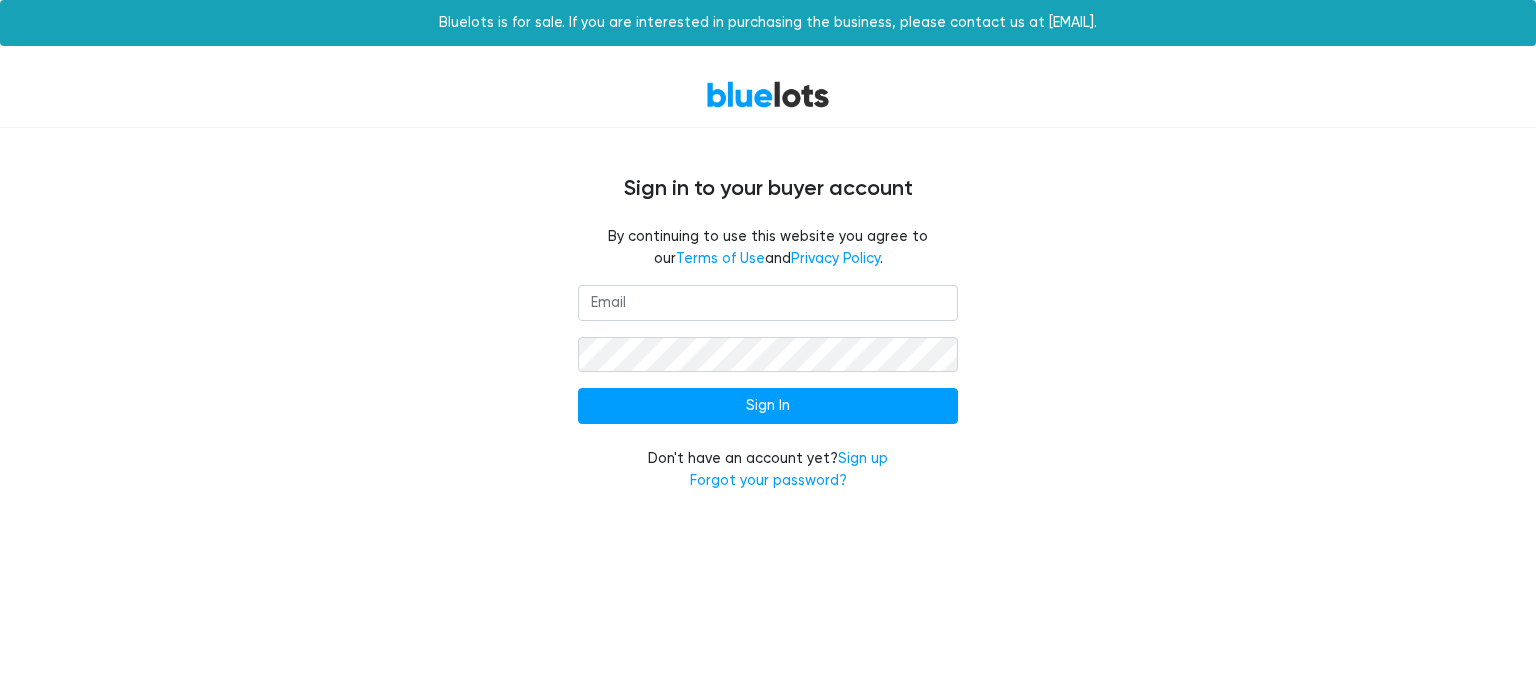 scroll, scrollTop: 0, scrollLeft: 0, axis: both 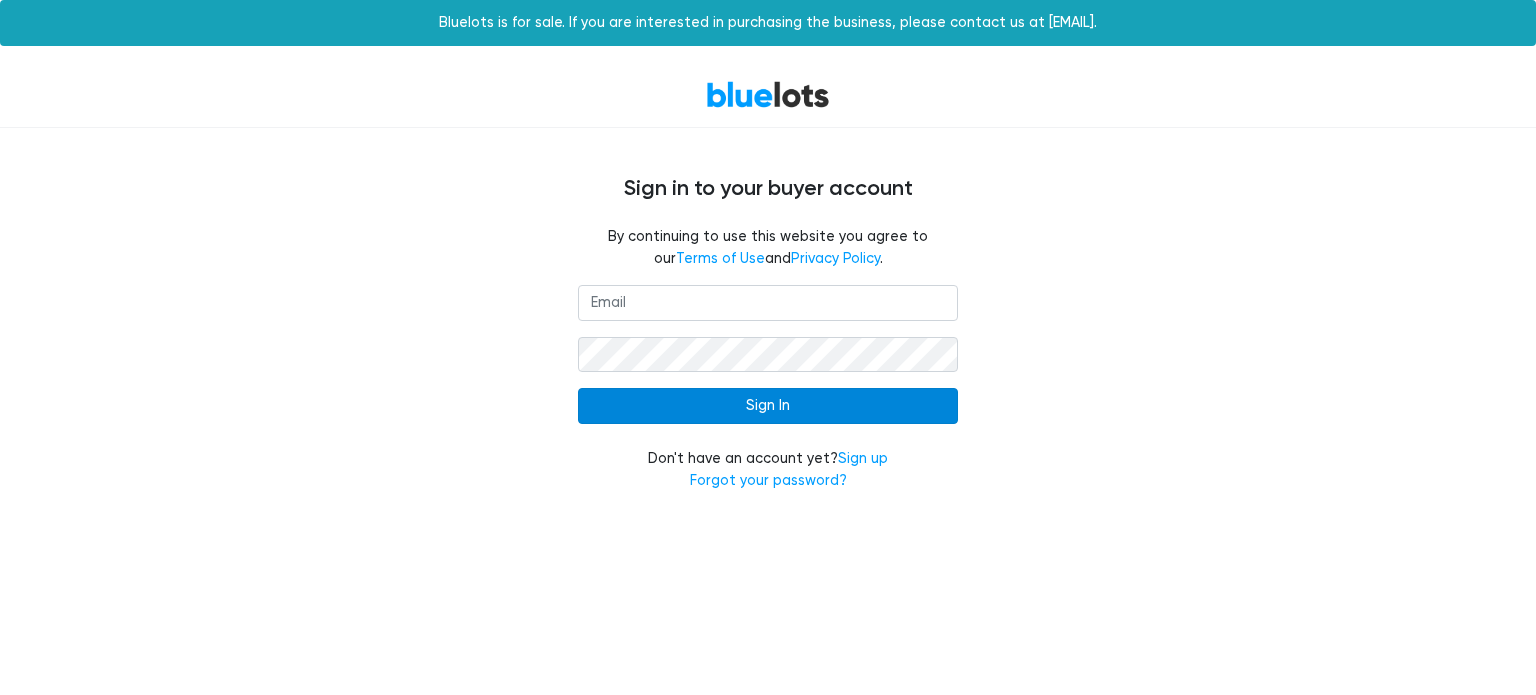 type on "[EMAIL]" 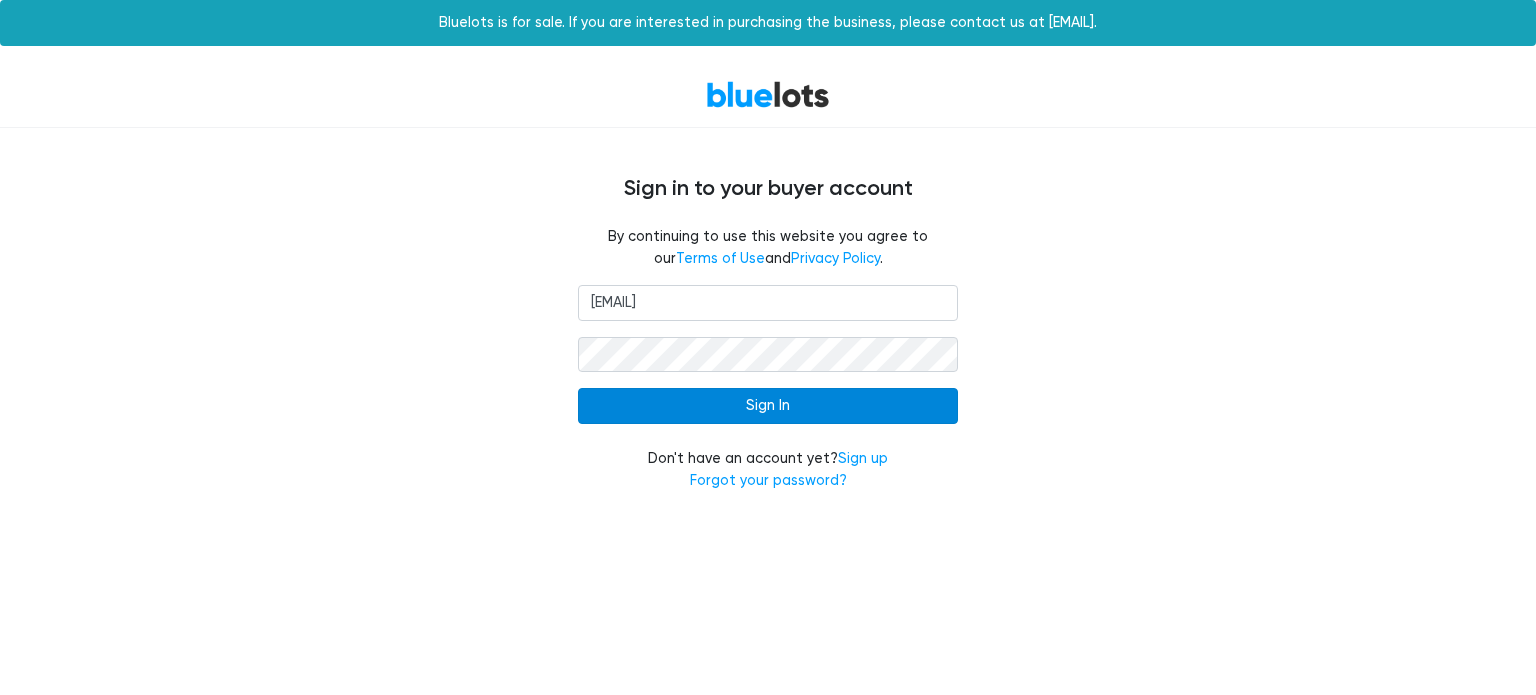click on "Sign In" at bounding box center (768, 406) 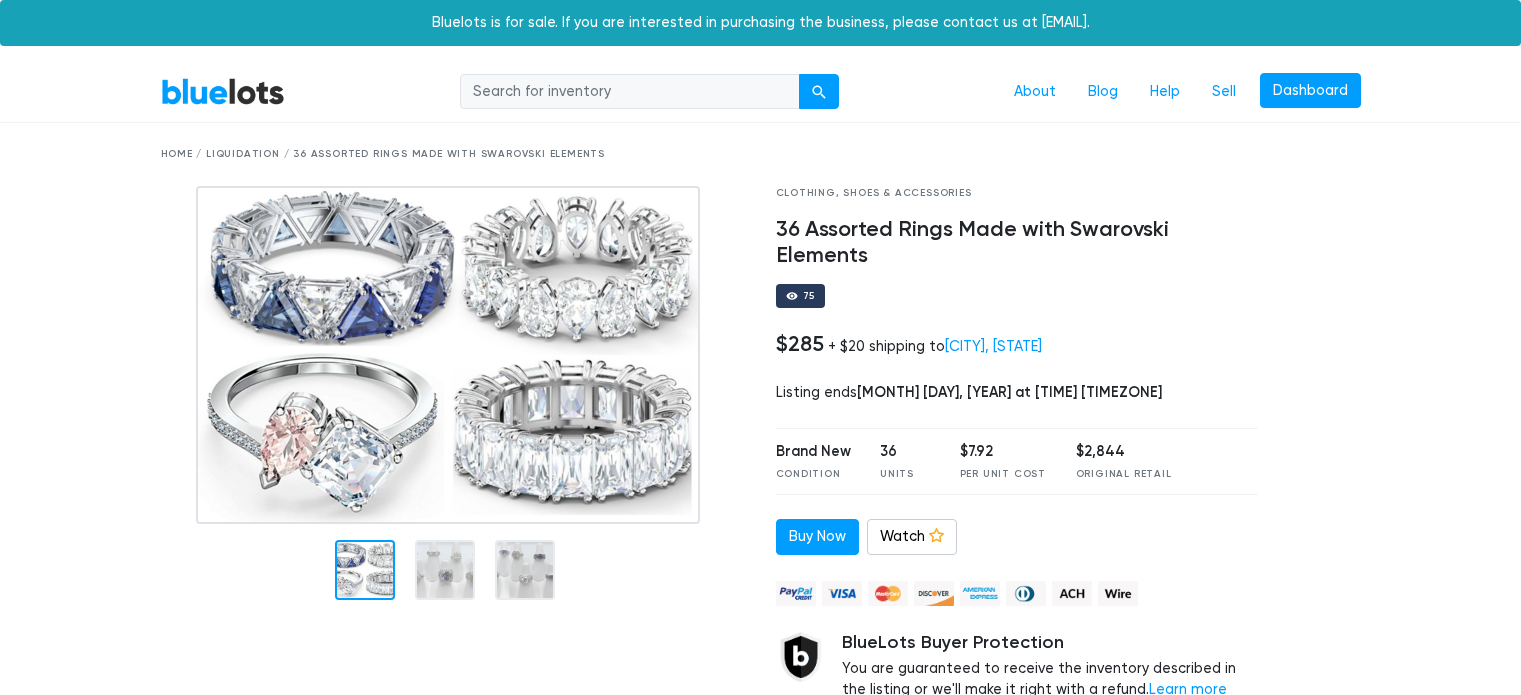 scroll, scrollTop: 0, scrollLeft: 0, axis: both 